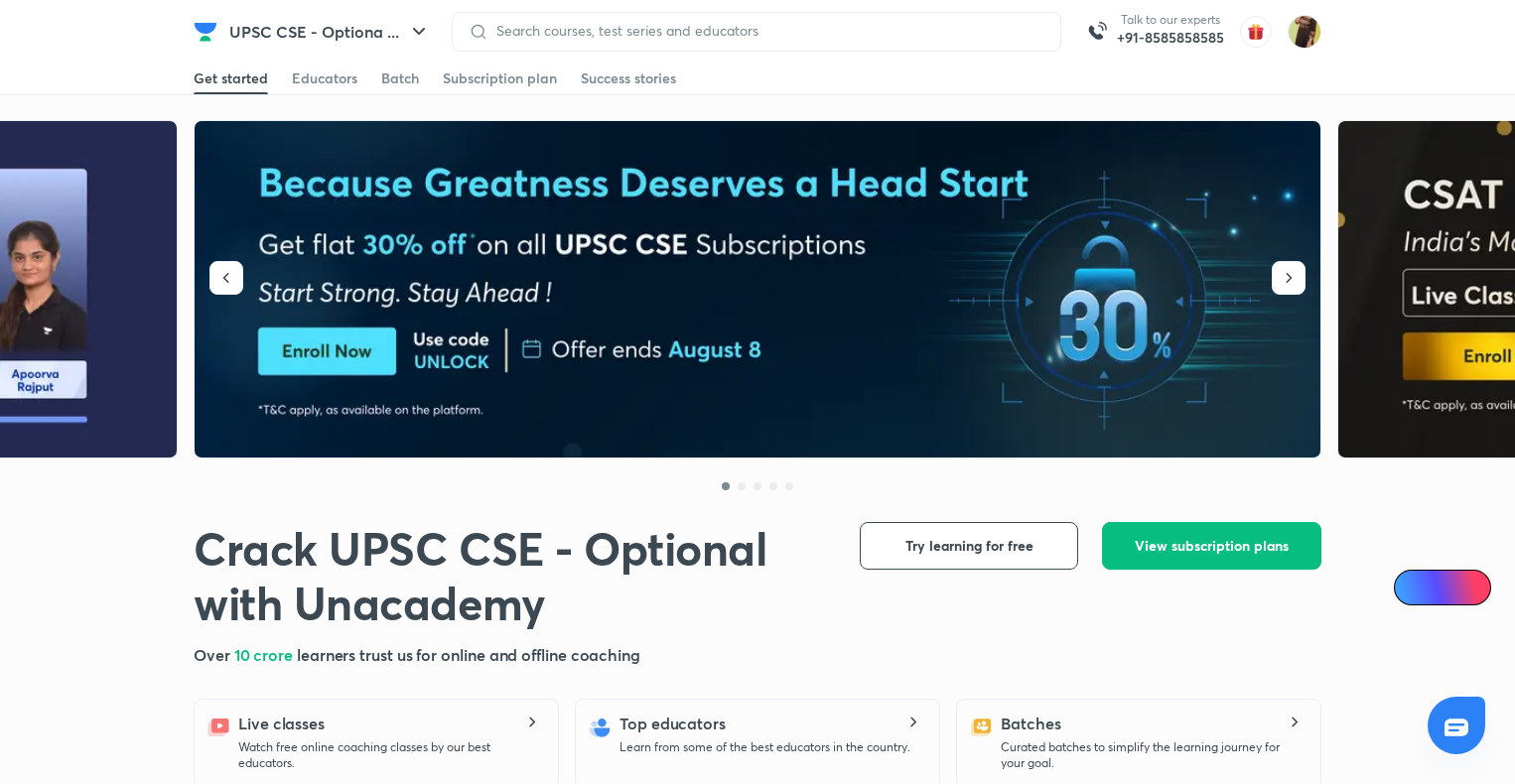scroll, scrollTop: 0, scrollLeft: 0, axis: both 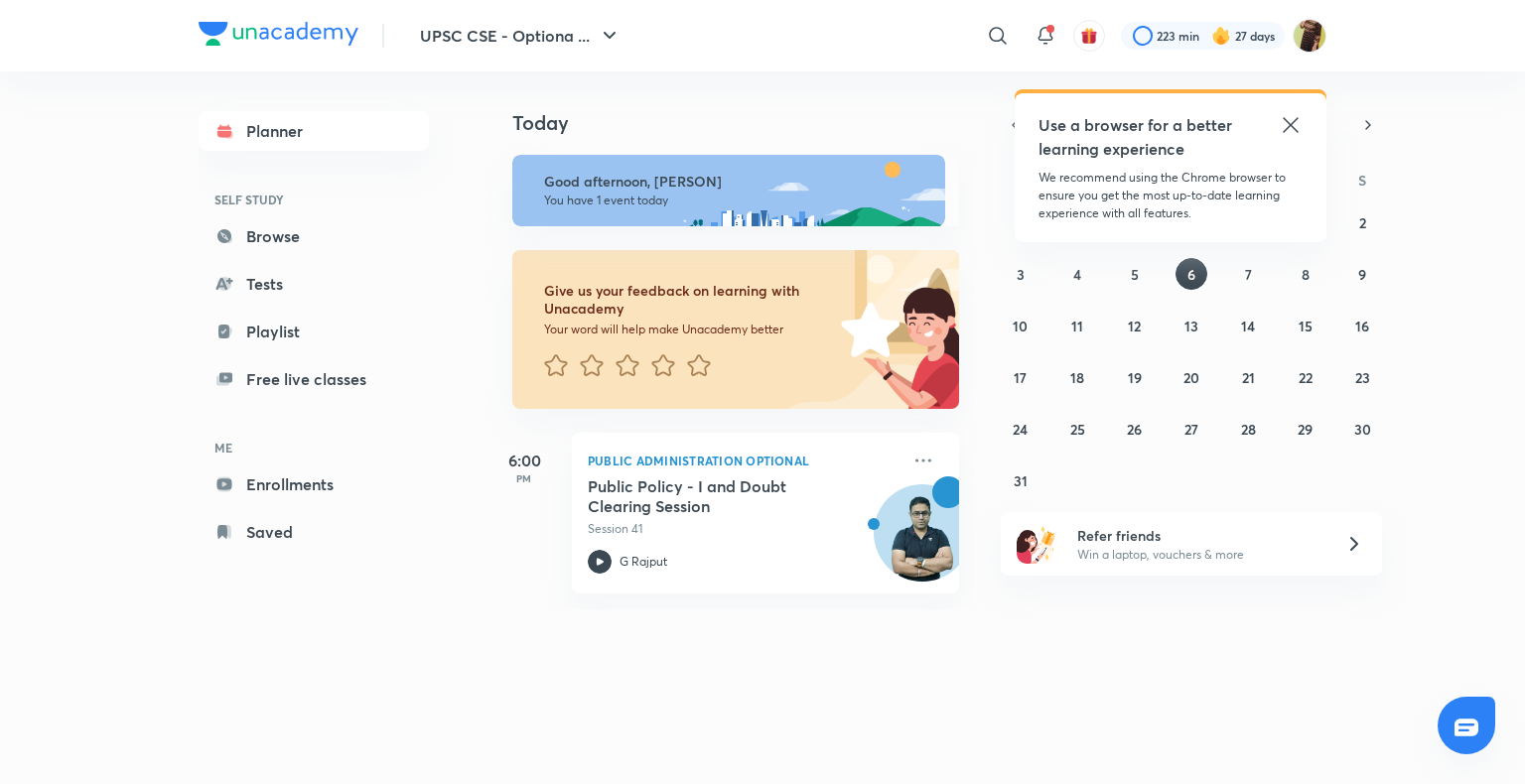 click 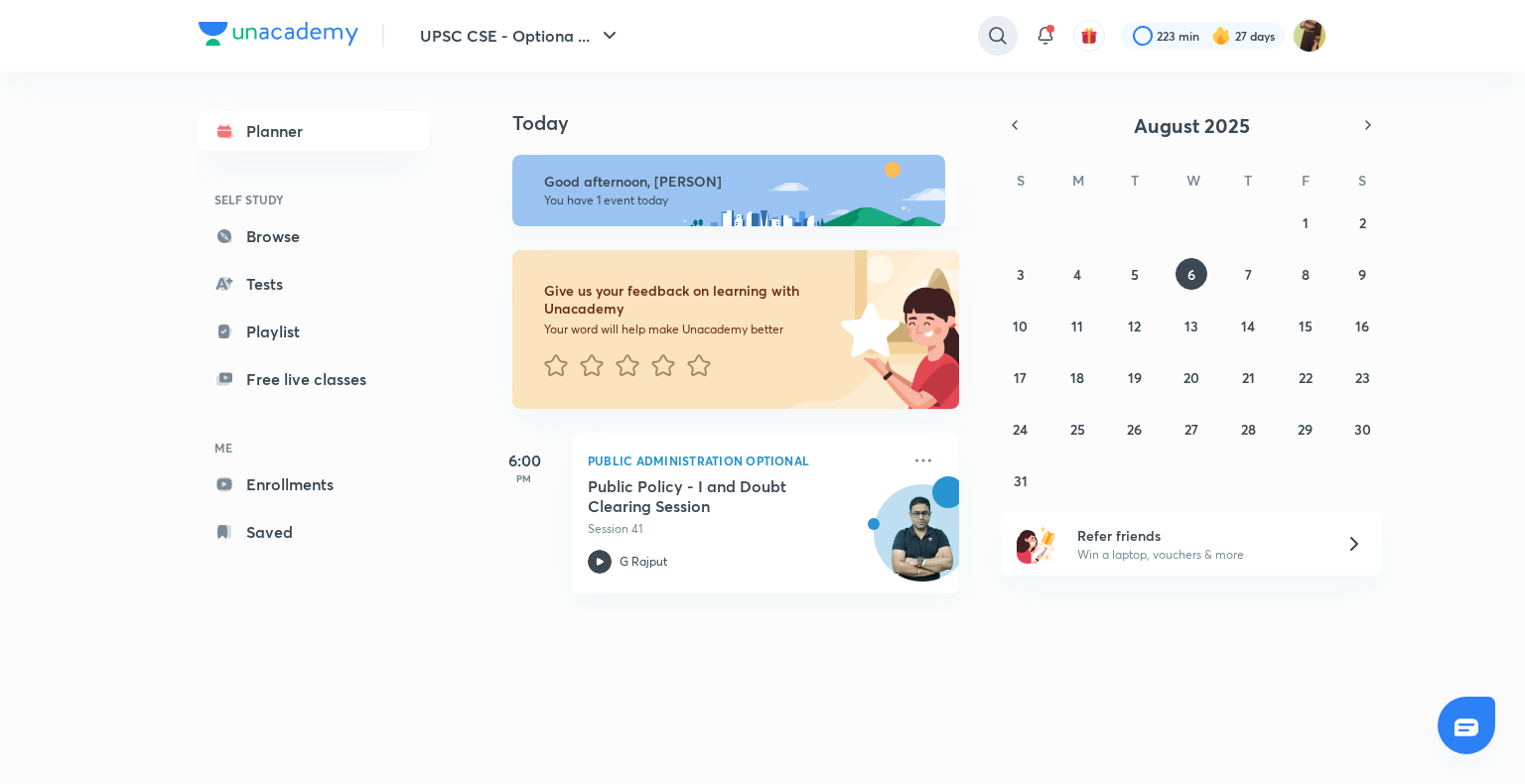 click 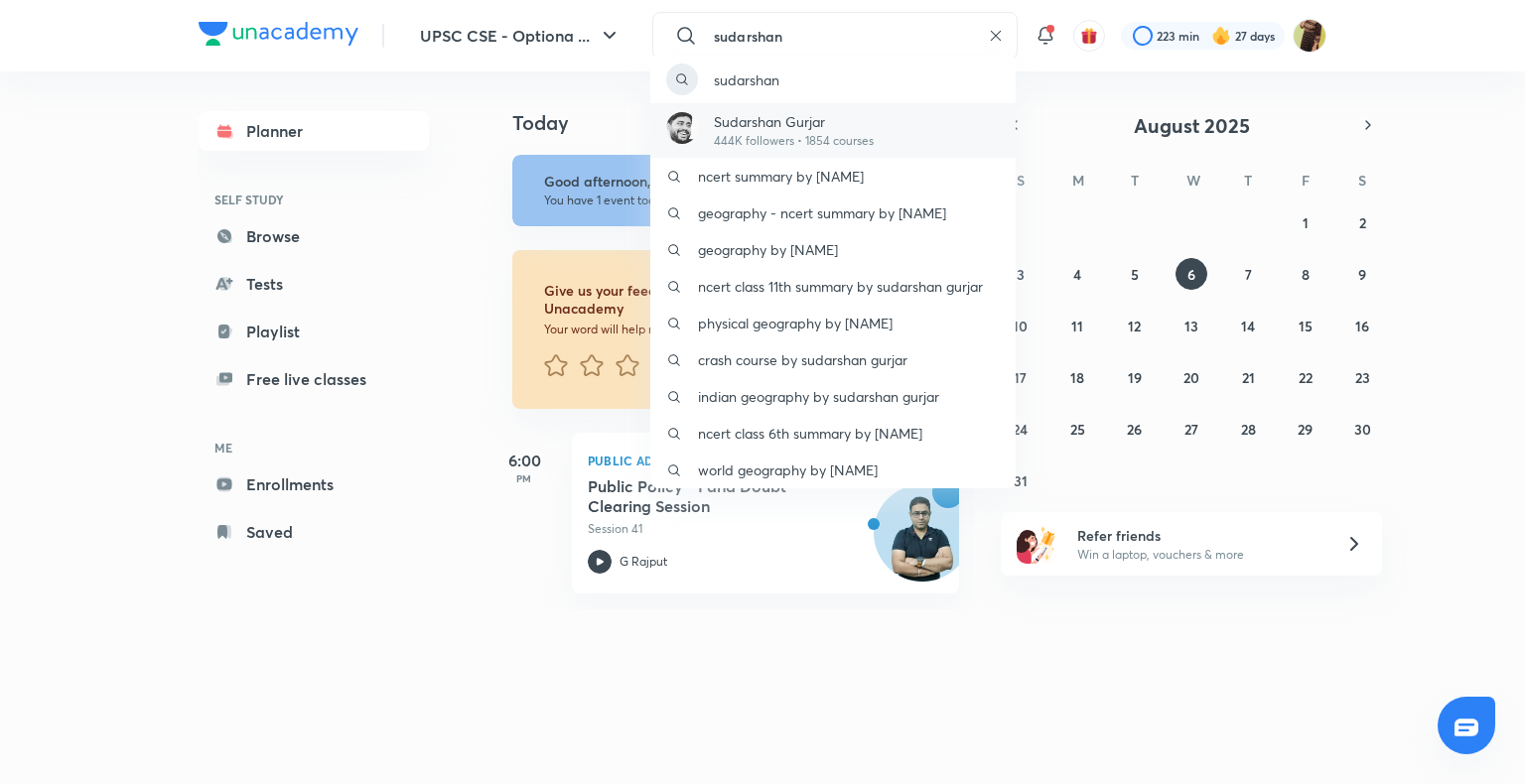 type on "sudarshan" 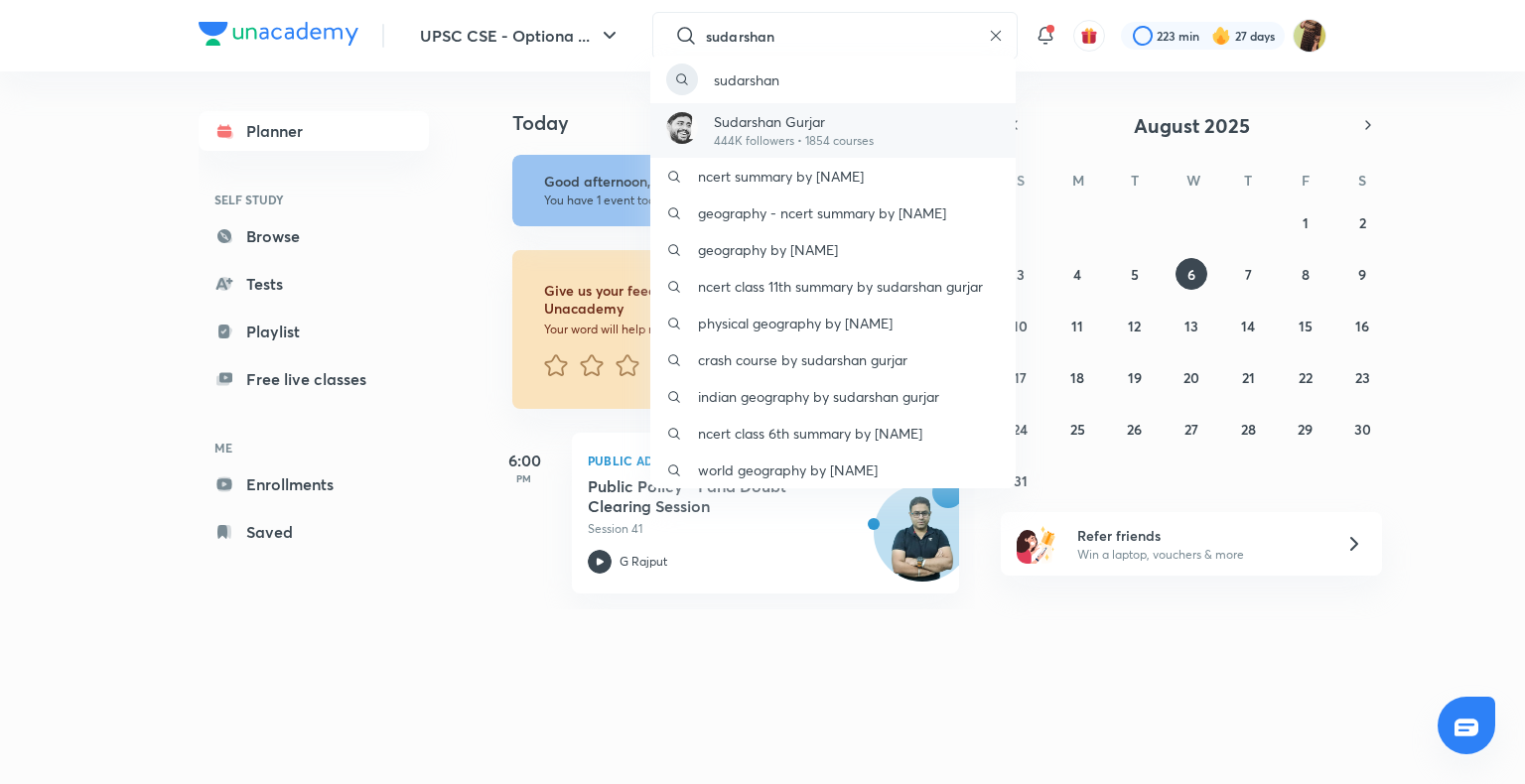 click on "Sudarshan Gurjar" at bounding box center (793, 121) 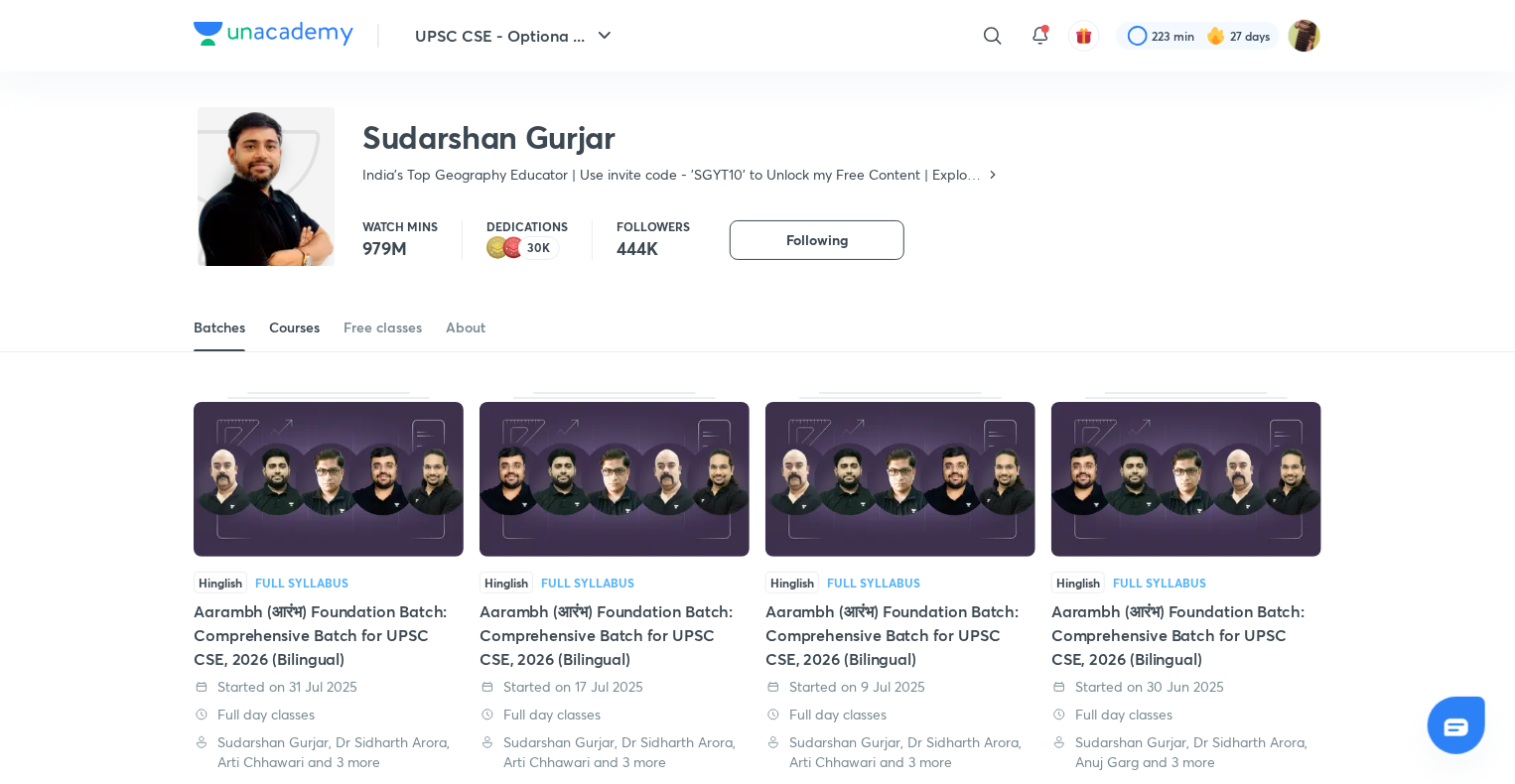click on "Courses" at bounding box center [294, 327] 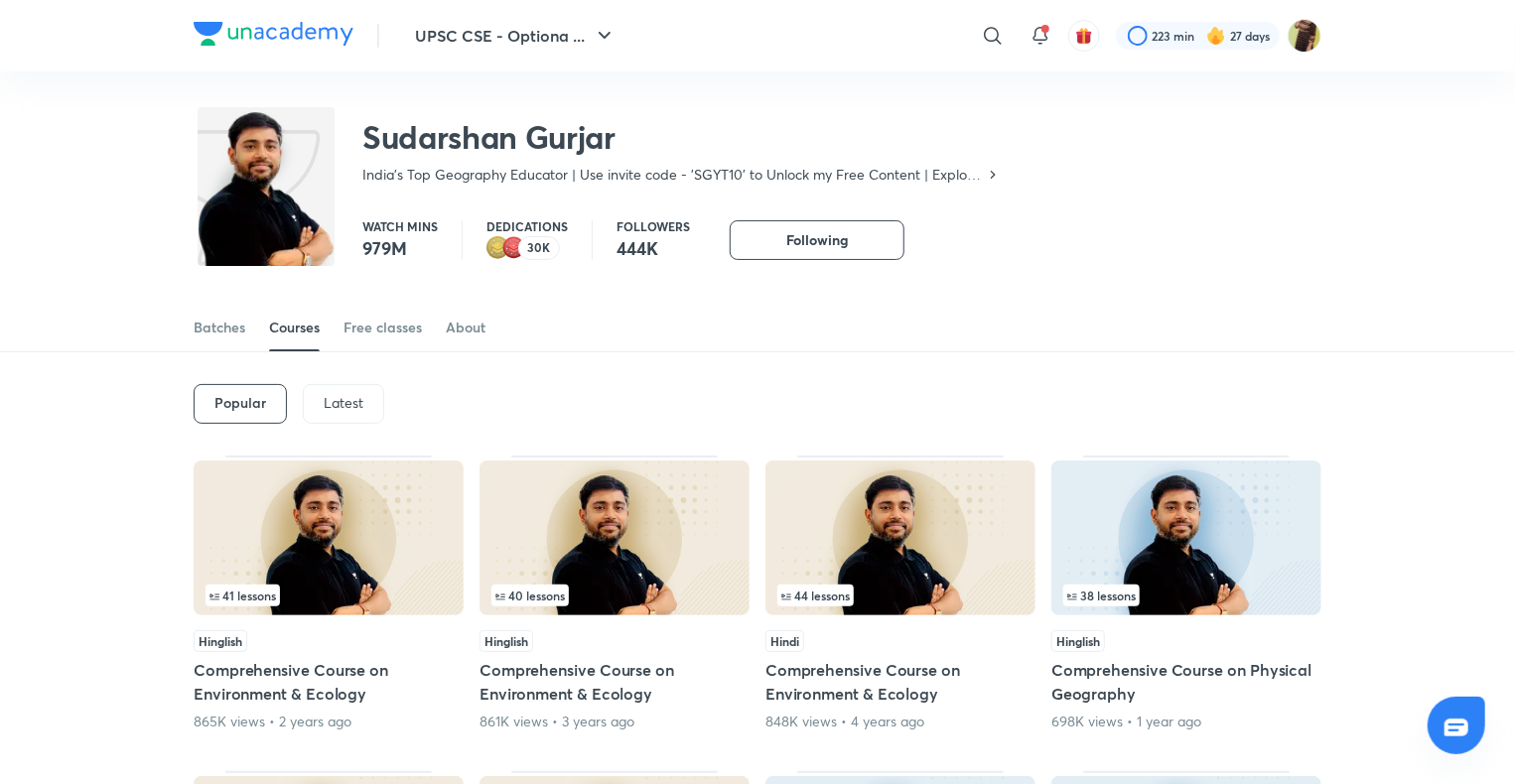 click on "Latest" at bounding box center (344, 403) 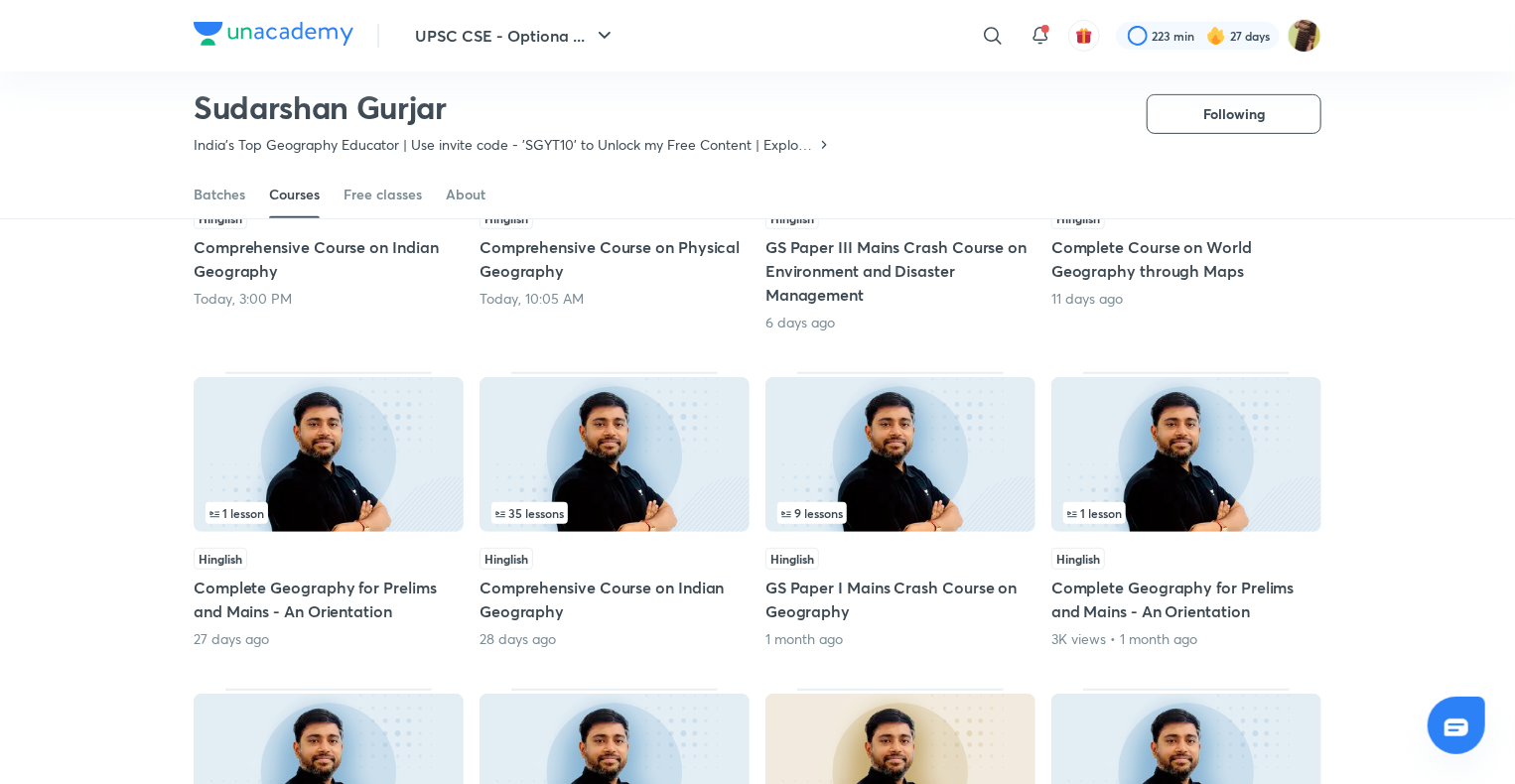 scroll, scrollTop: 365, scrollLeft: 0, axis: vertical 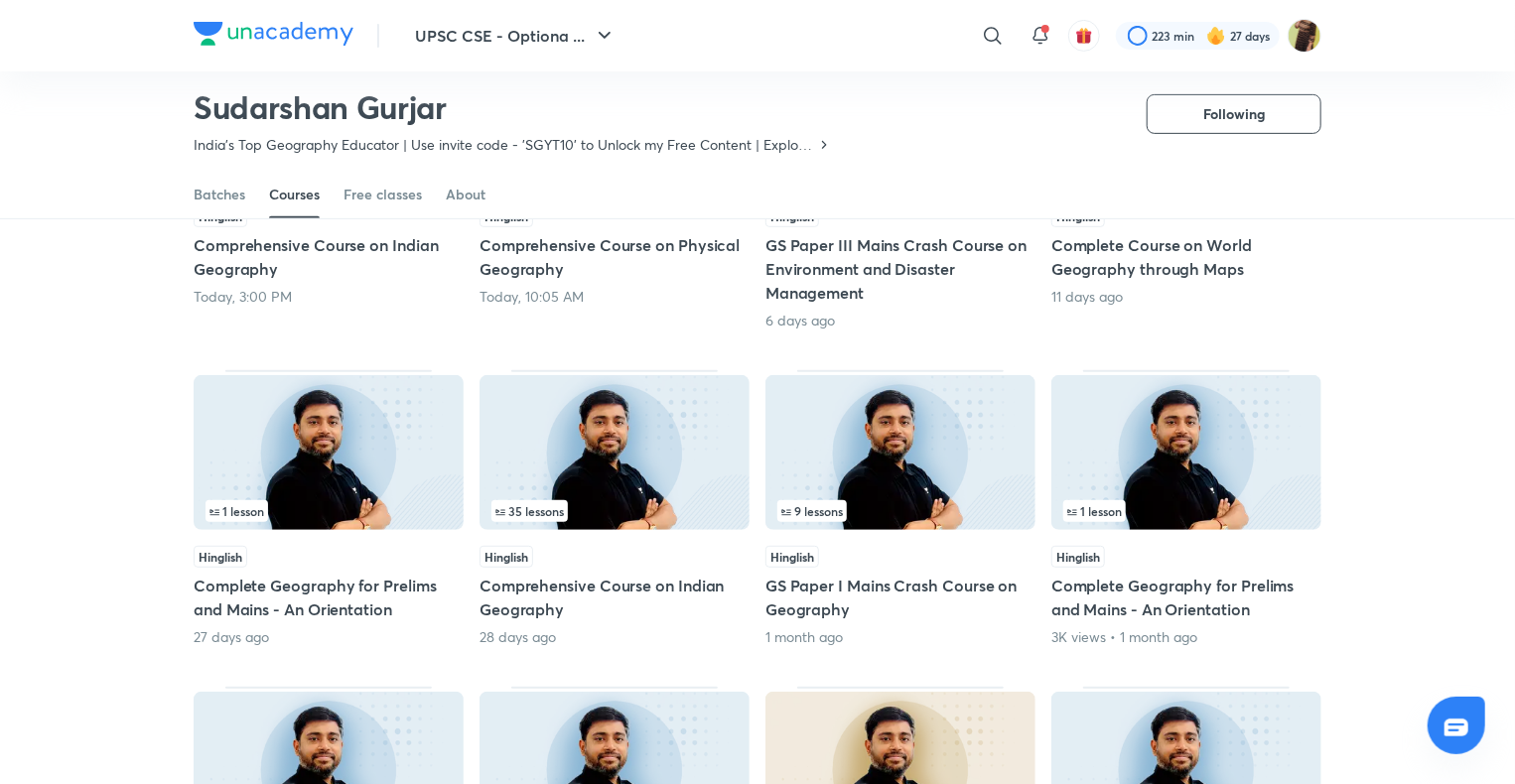click at bounding box center (615, 453) 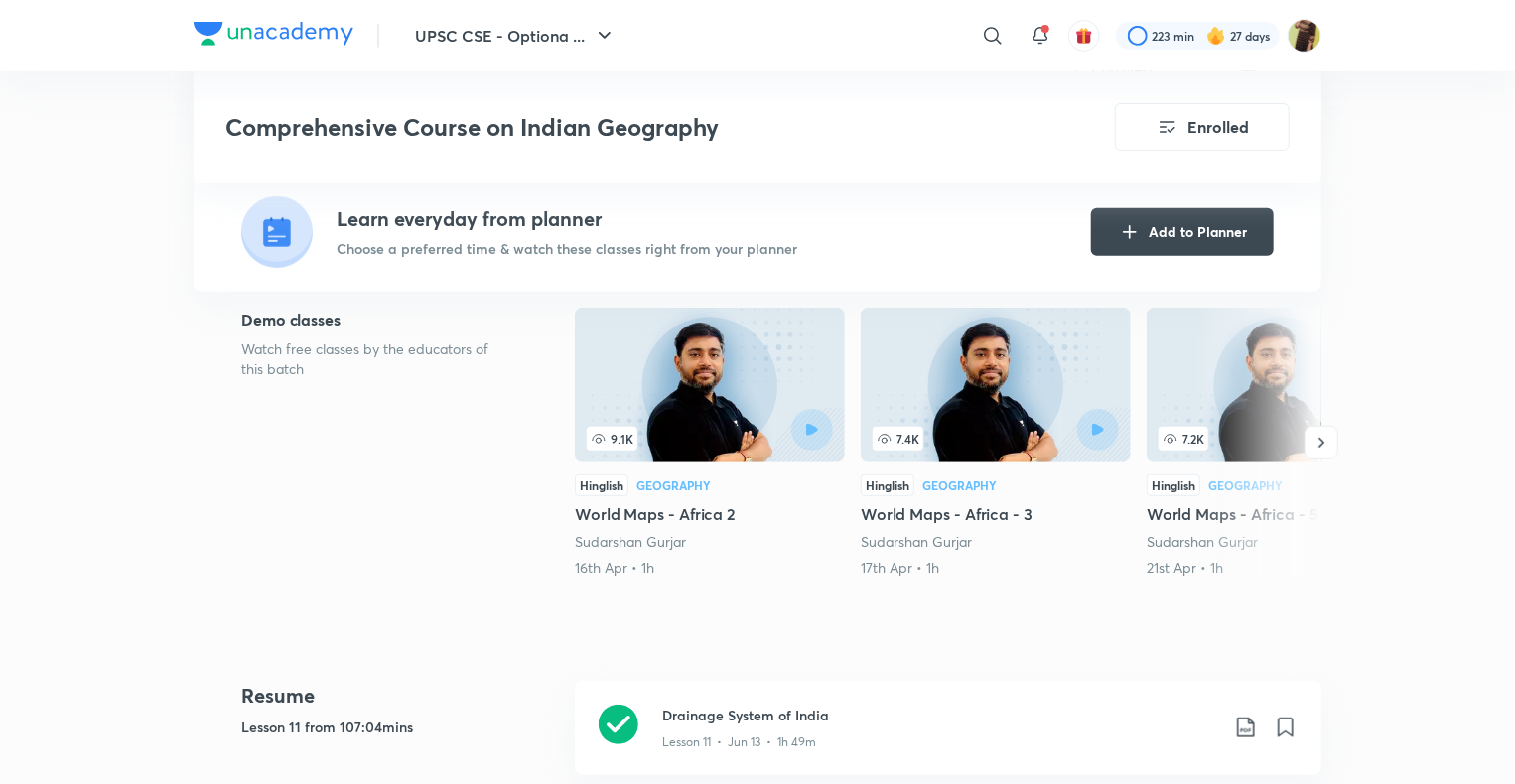 scroll, scrollTop: 437, scrollLeft: 0, axis: vertical 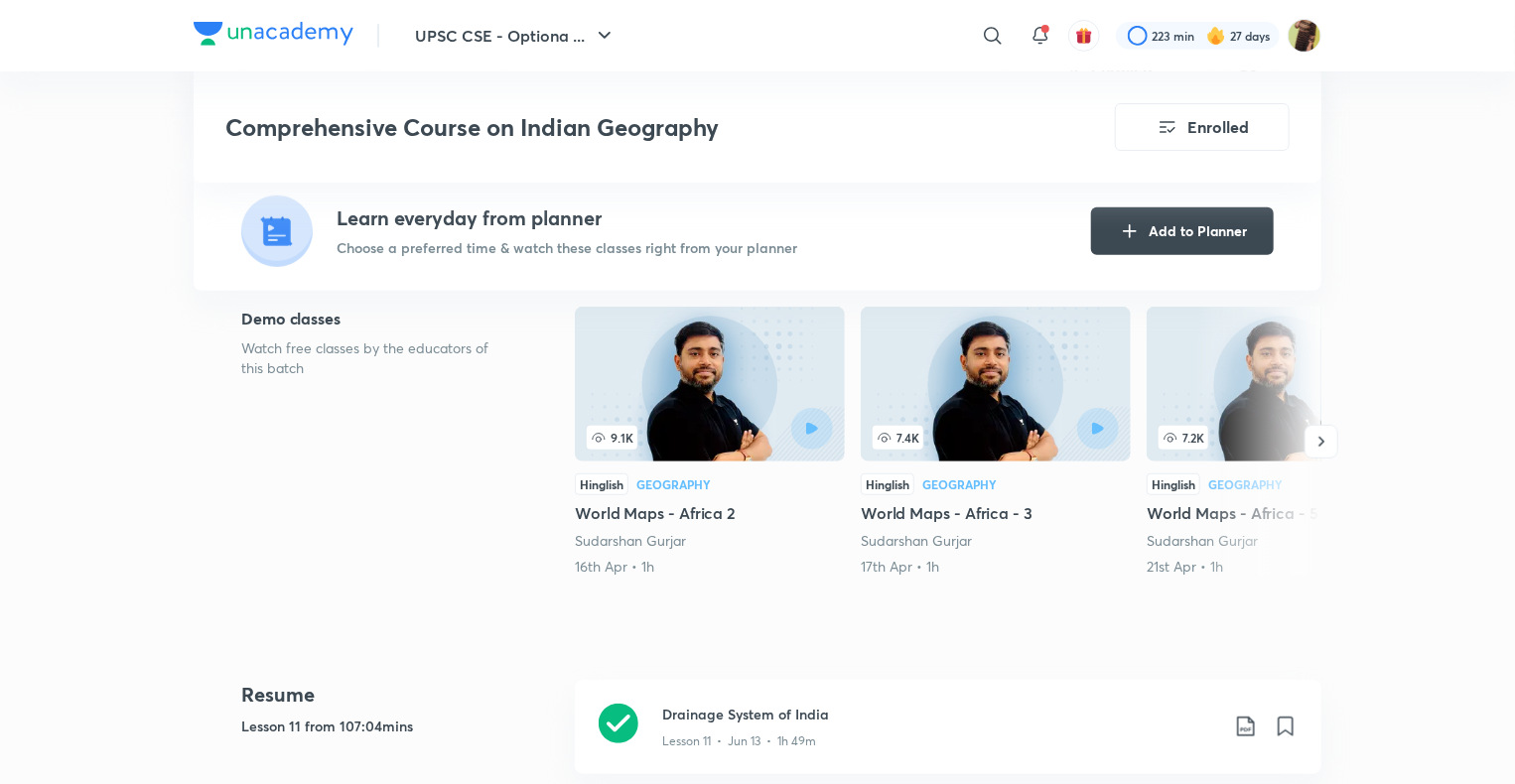 click on "UPSC CSE - Optiona ... ​​ 223 min 27 days Comprehensive Course on Indian Geography Enrolled UPSC CSE - GS Plus Syllabus Geography Hinglish Comprehensive Course on Indian Geography [NAME] In this course, [NAME] will cover the important topics on Indian Geography (conceptual & factual). Learners preparing for UPSC CSE and various other government exams can gain benefits from this course.... Read more Updates About Enrolled Learn everyday from planner Choose a preferred time & watch these classes right from your planner Add to Planner Demo classes Watch free classes by the educators of this batch 9.1K Hinglish Geography World Maps - Africa 2 [NAME] 16th Apr • 1h 7.4K Hinglish Geography World Maps - Africa - 3 [NAME] 17th Apr • 1h 7.2K Hinglish Geography World Maps - Africa - 5 [NAME] 21st Apr • 1h 8K Hinglish Geography World Maps - 6 [NAME] 24th Apr • 1h Resume Lesson 11 from 107:04mins Drainage System of India Week 1 Jun 2 - 8" at bounding box center (758, 3211) 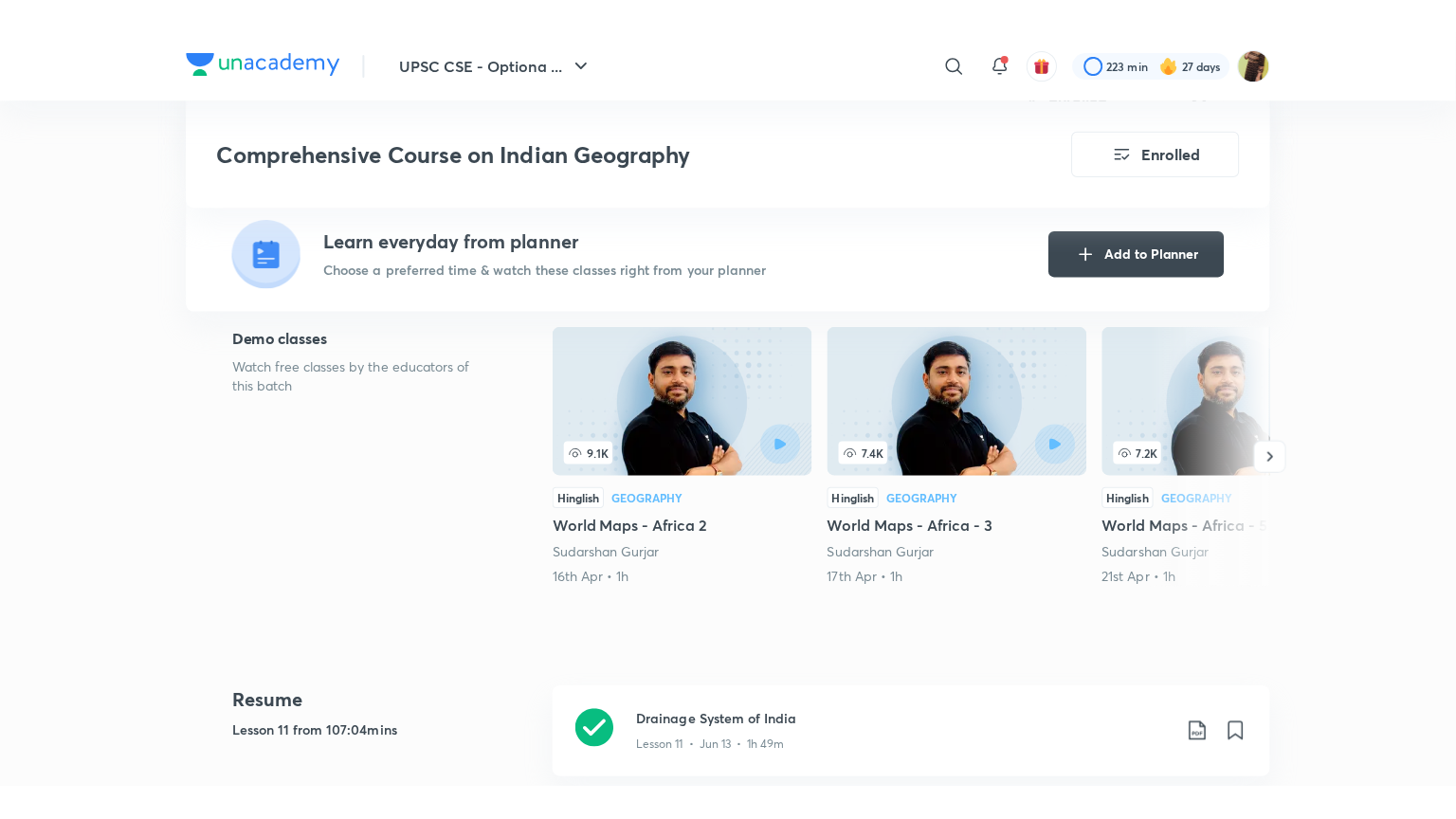 scroll, scrollTop: 586, scrollLeft: 0, axis: vertical 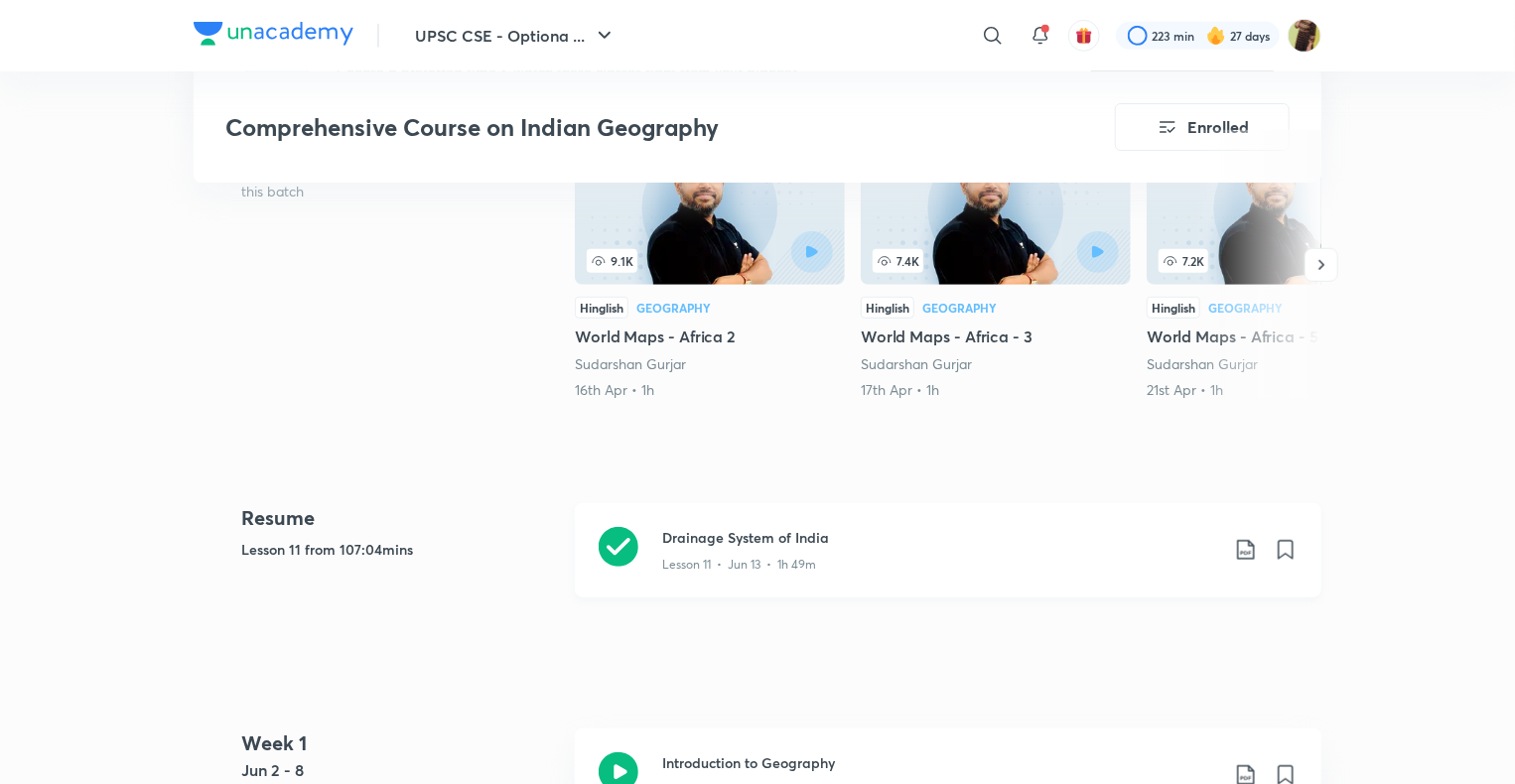 click 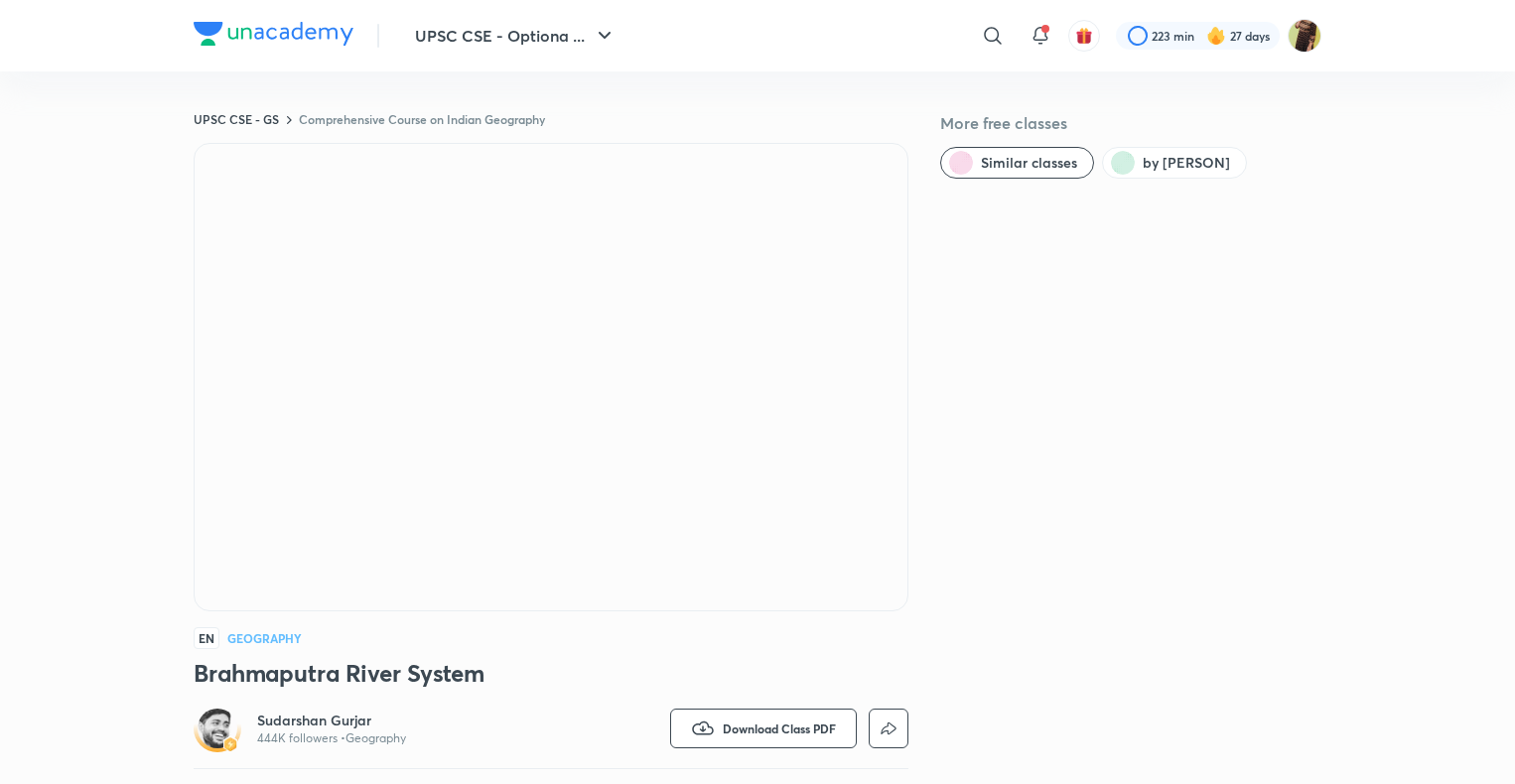 scroll, scrollTop: 0, scrollLeft: 0, axis: both 